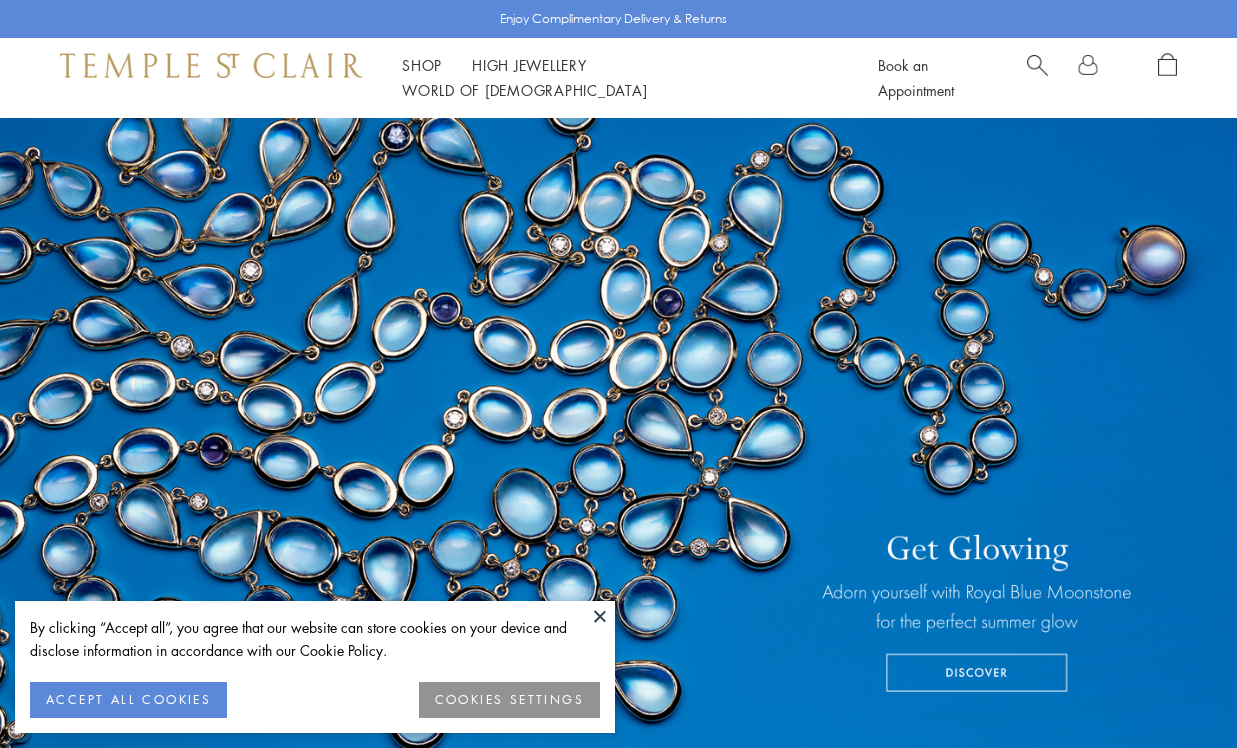 scroll, scrollTop: 0, scrollLeft: 0, axis: both 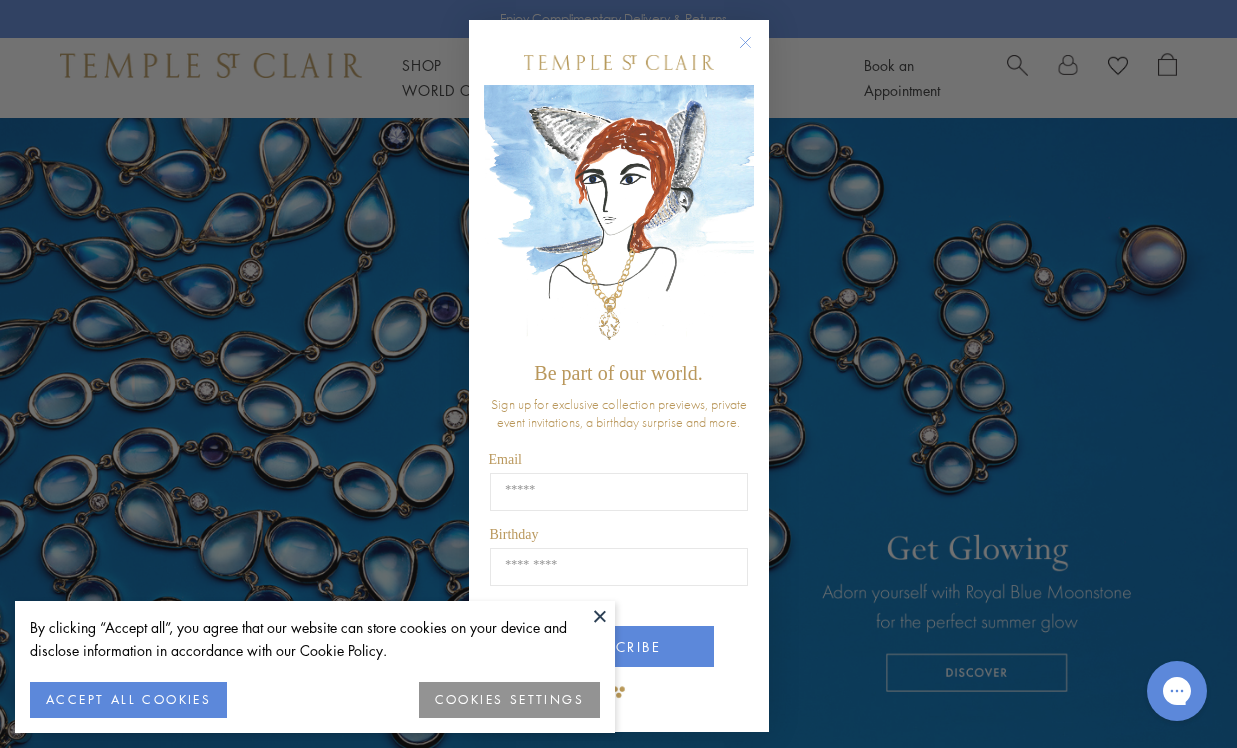 click 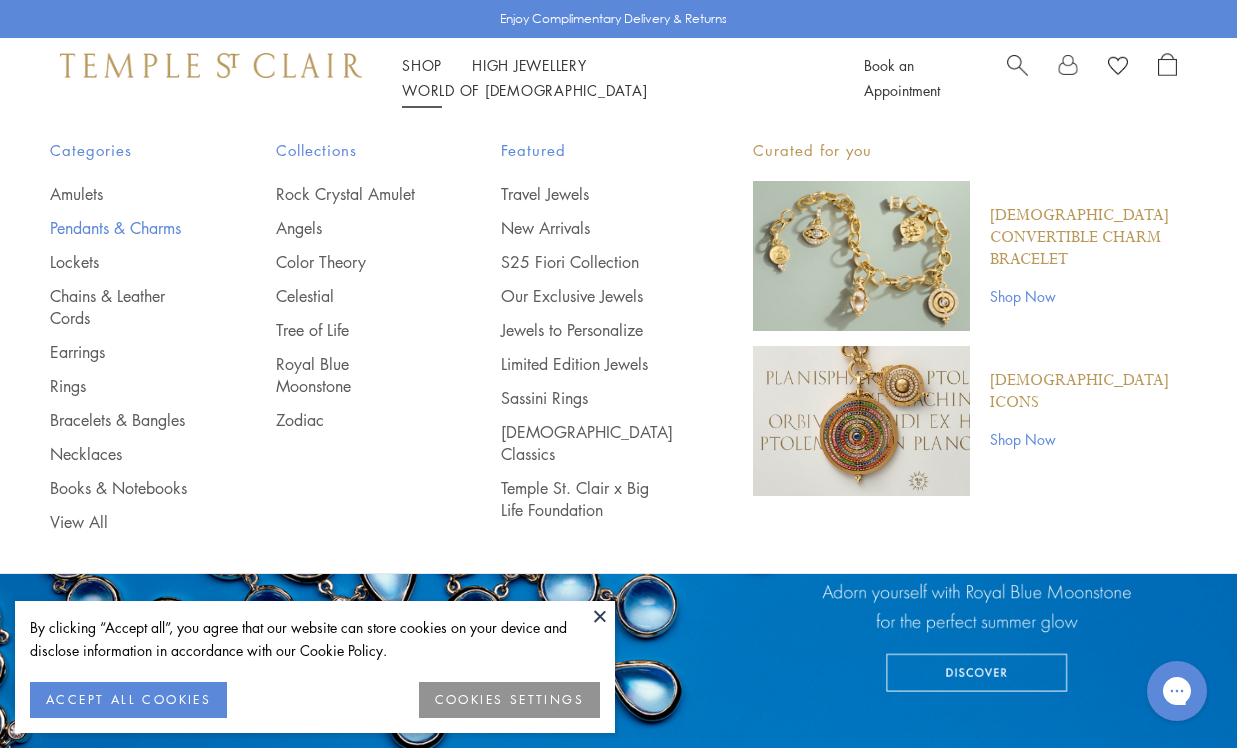 click on "Pendants & Charms" at bounding box center [123, 228] 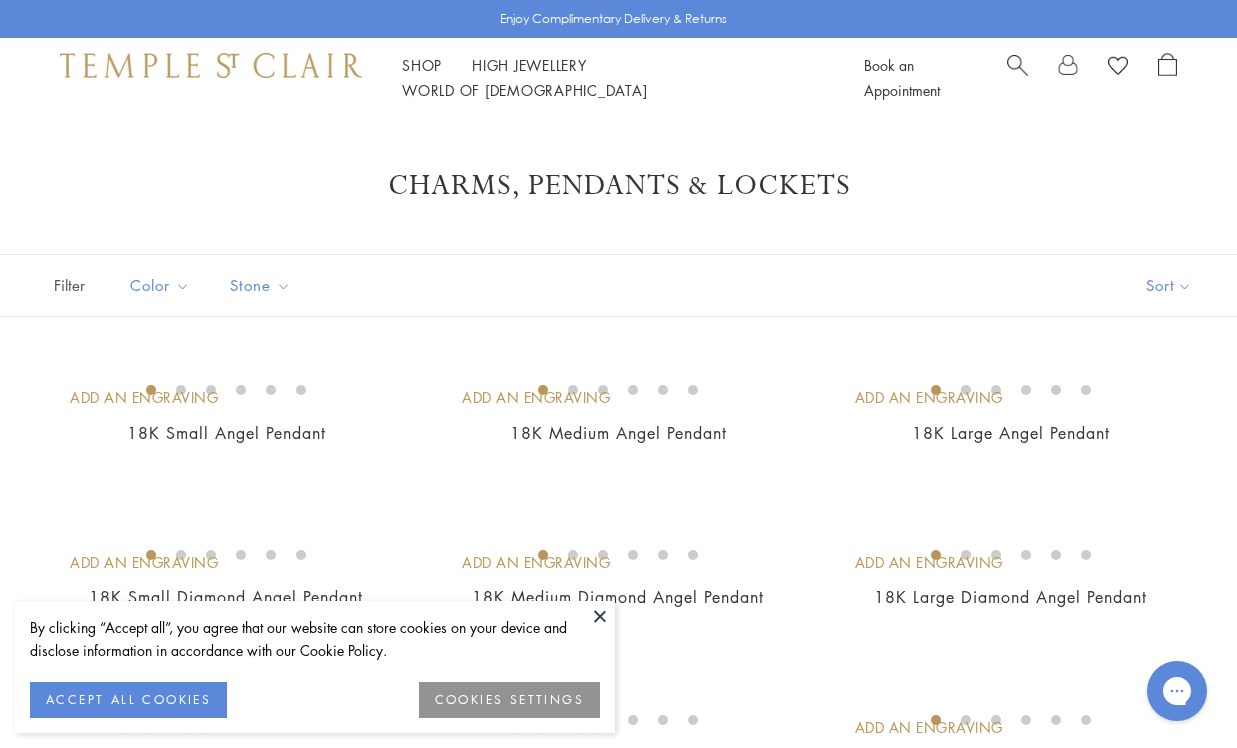 scroll, scrollTop: 0, scrollLeft: 0, axis: both 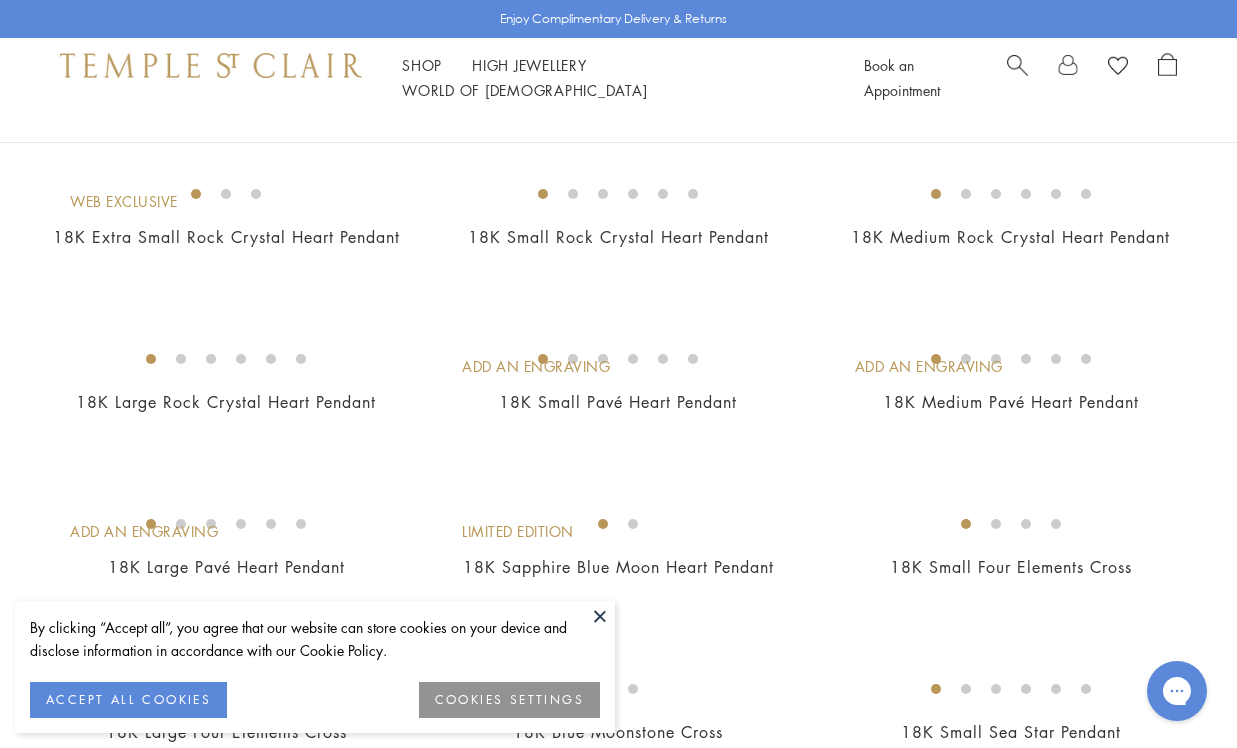 click at bounding box center (600, 616) 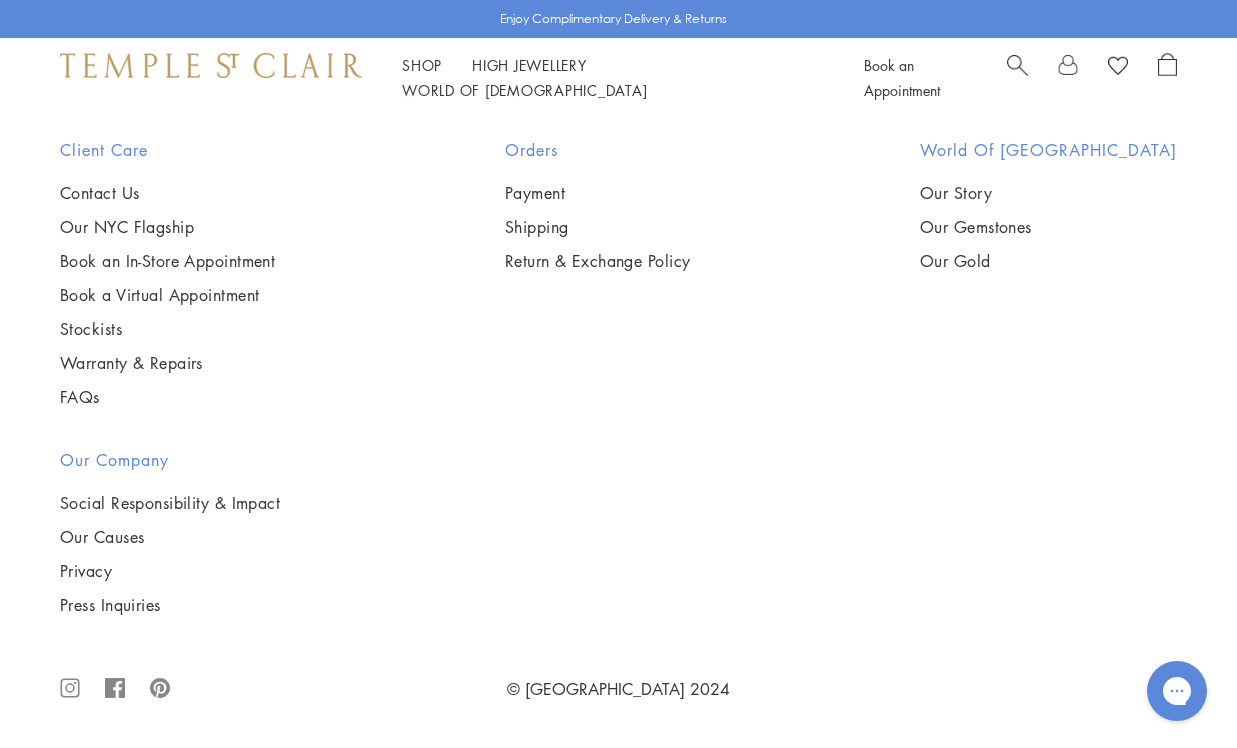 scroll, scrollTop: 11124, scrollLeft: 0, axis: vertical 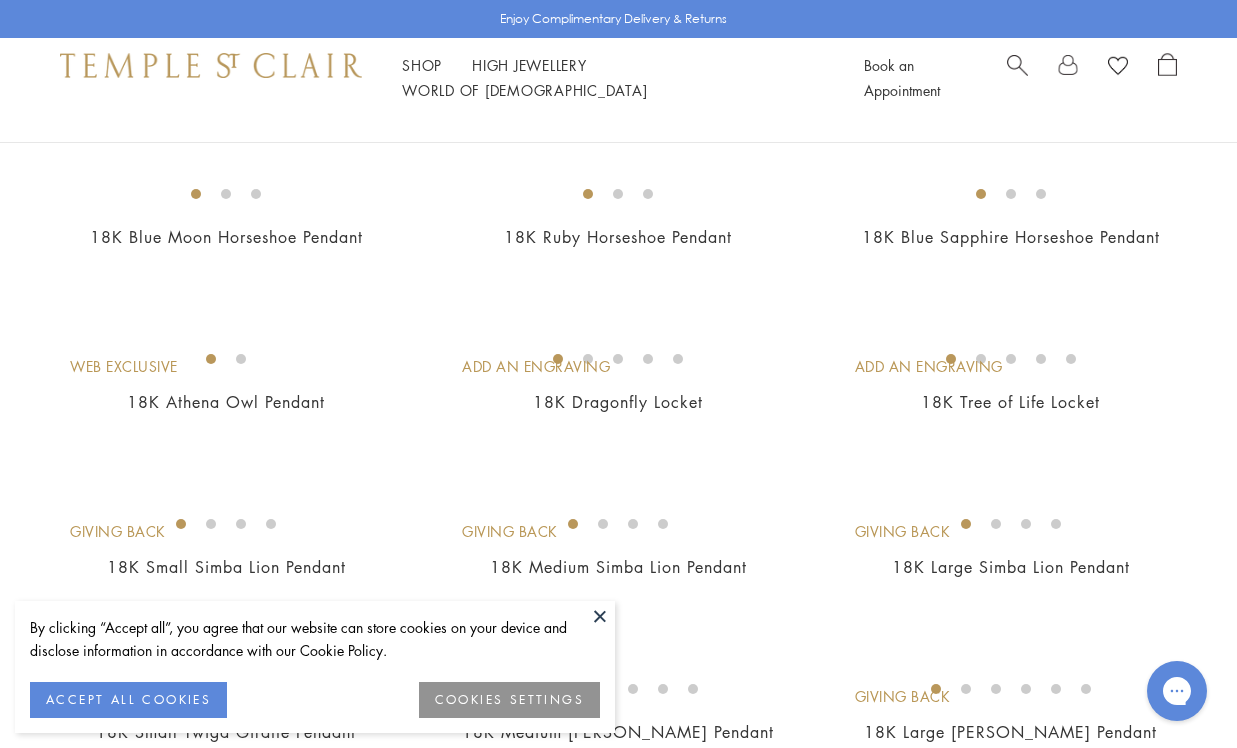 click at bounding box center (600, 616) 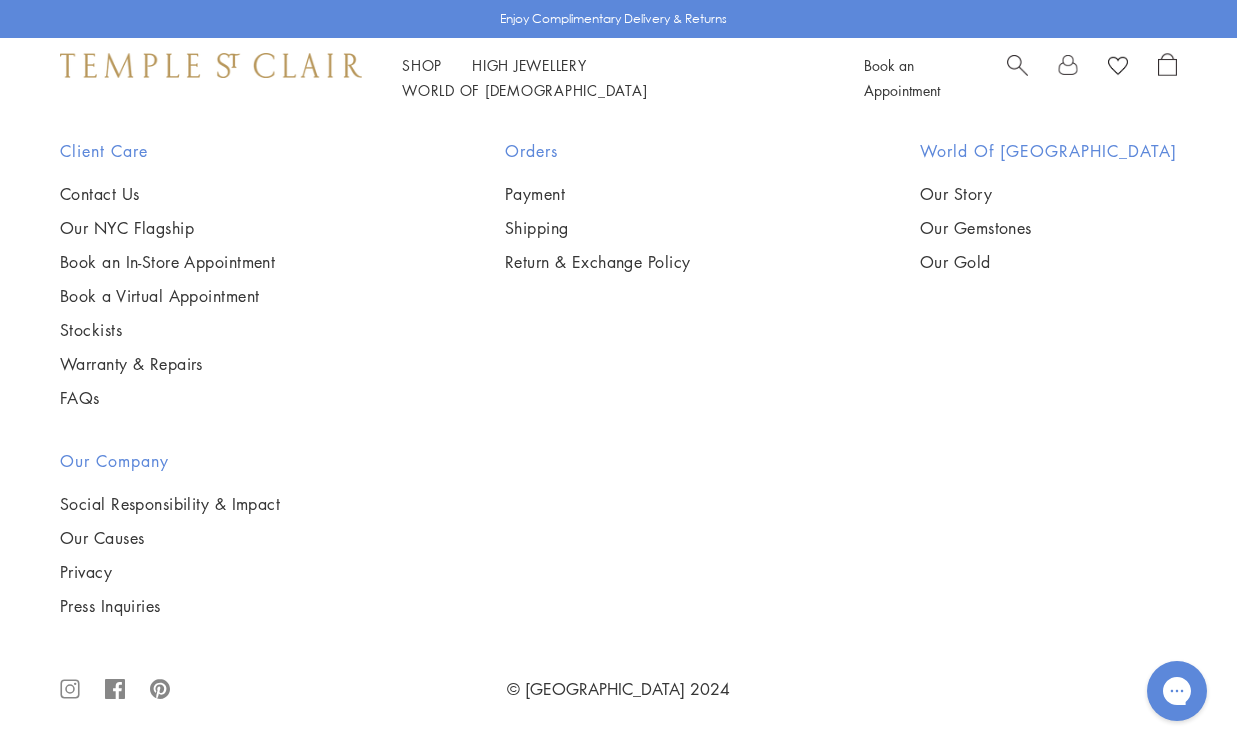 scroll, scrollTop: 9033, scrollLeft: 0, axis: vertical 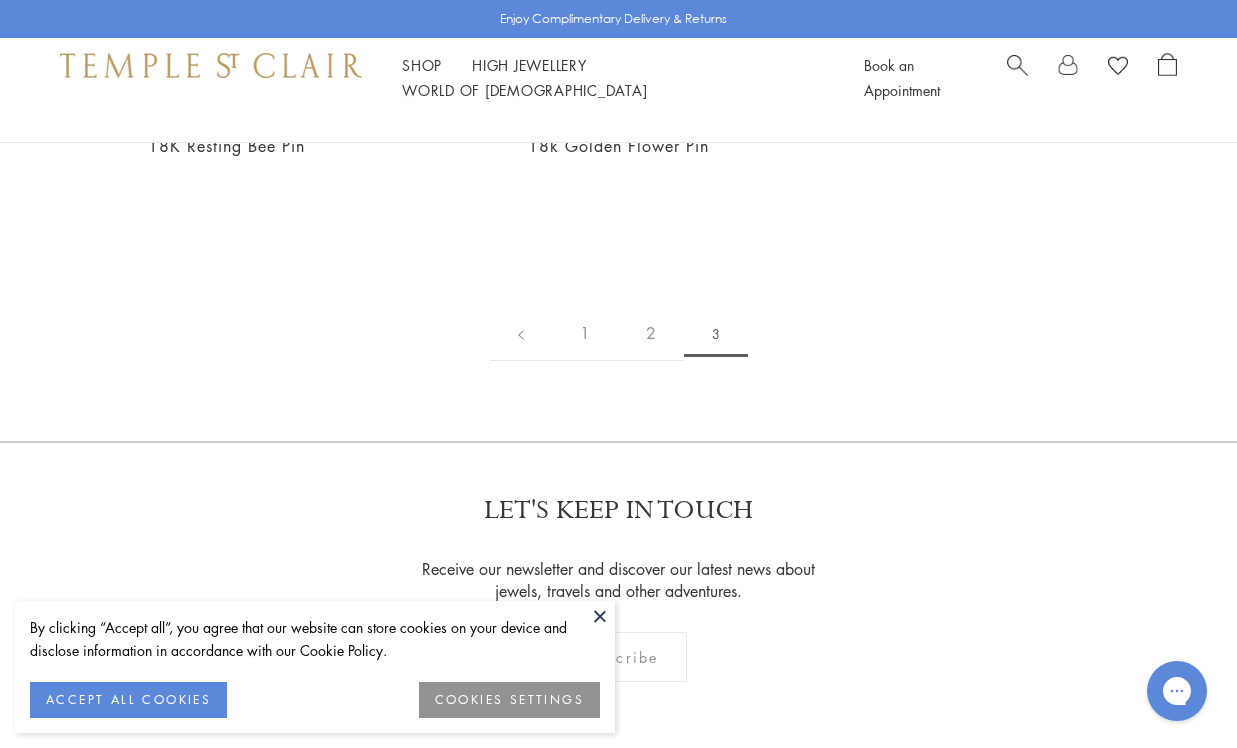 click at bounding box center [600, 616] 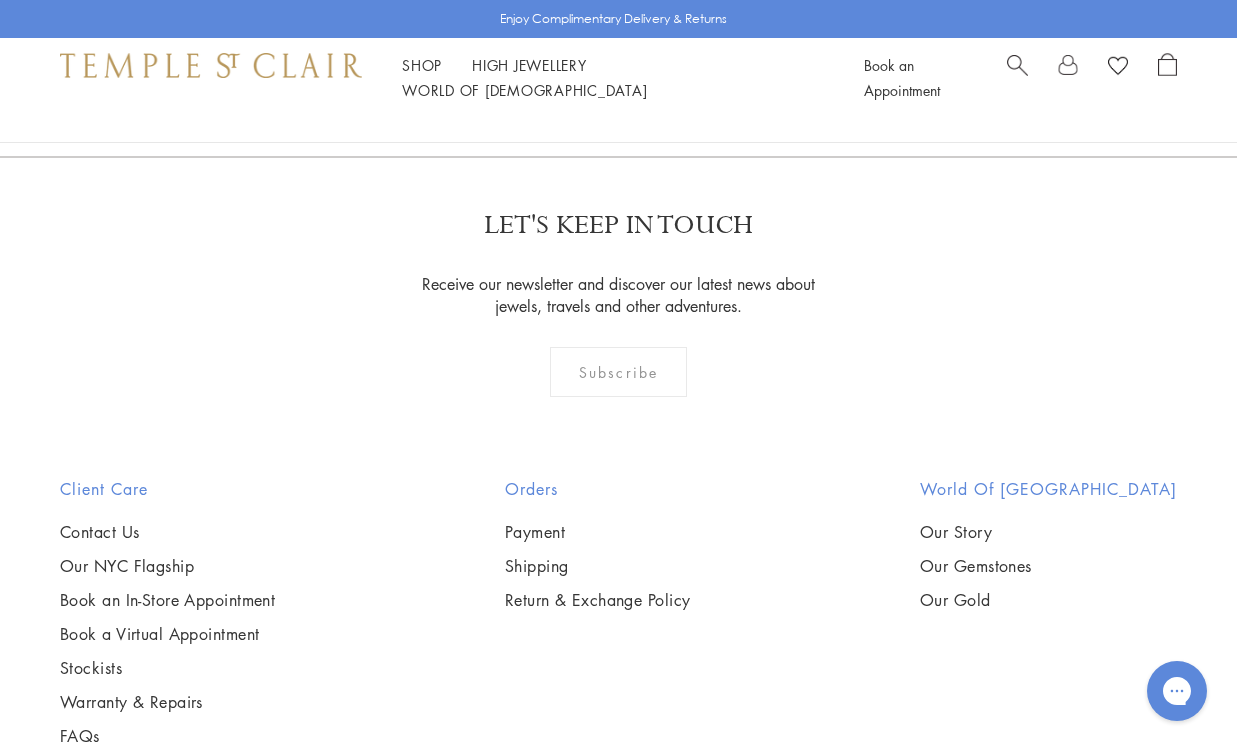 scroll, scrollTop: 732, scrollLeft: 0, axis: vertical 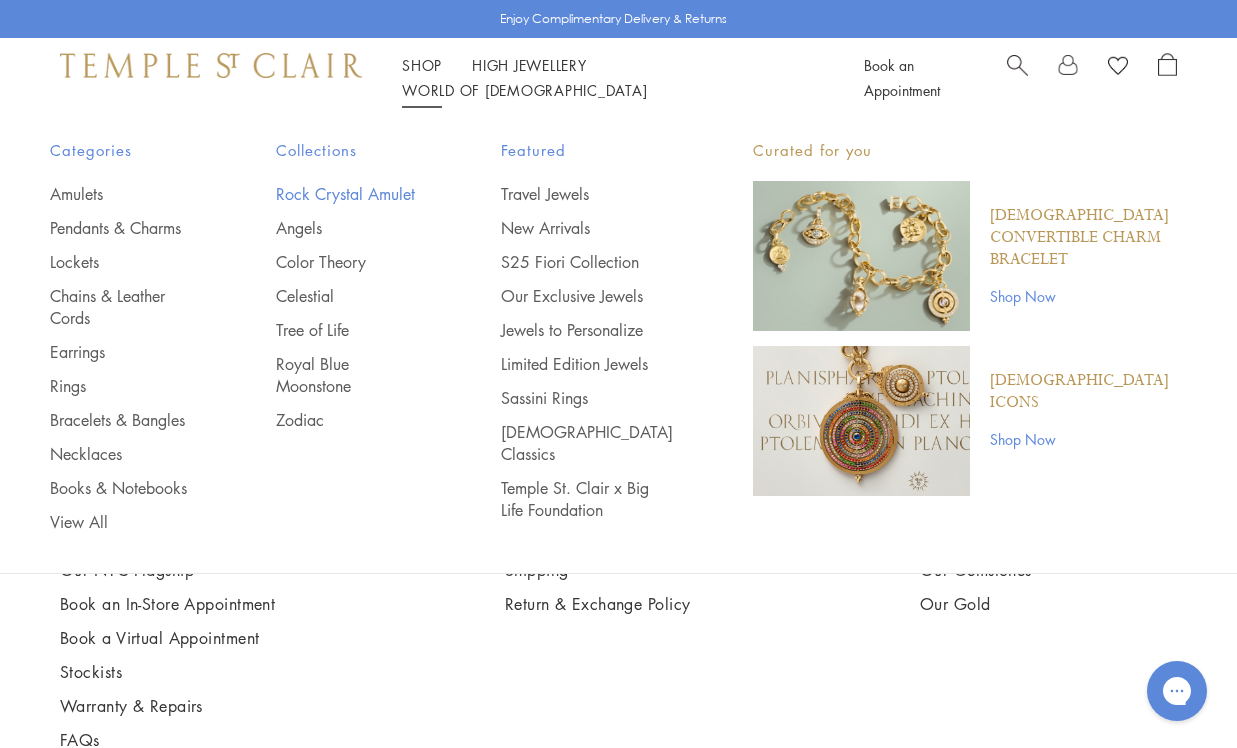 click on "Rock Crystal Amulet" at bounding box center (349, 194) 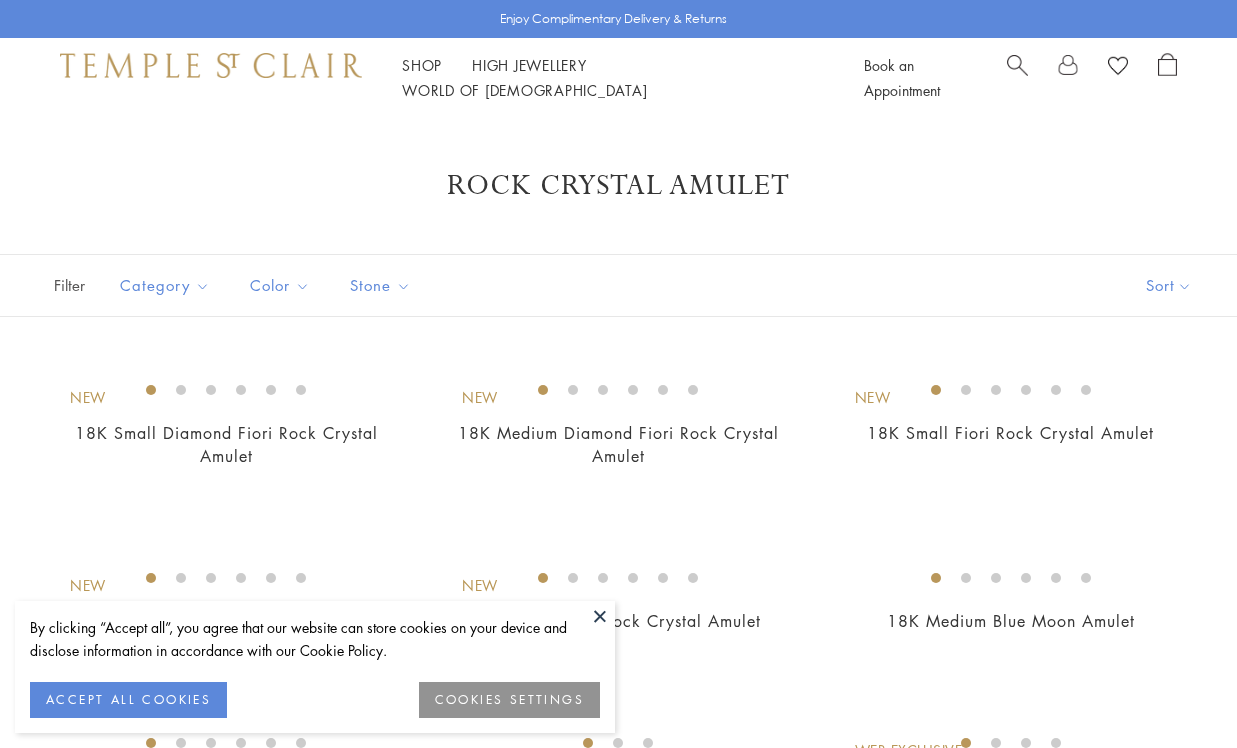 scroll, scrollTop: 0, scrollLeft: 0, axis: both 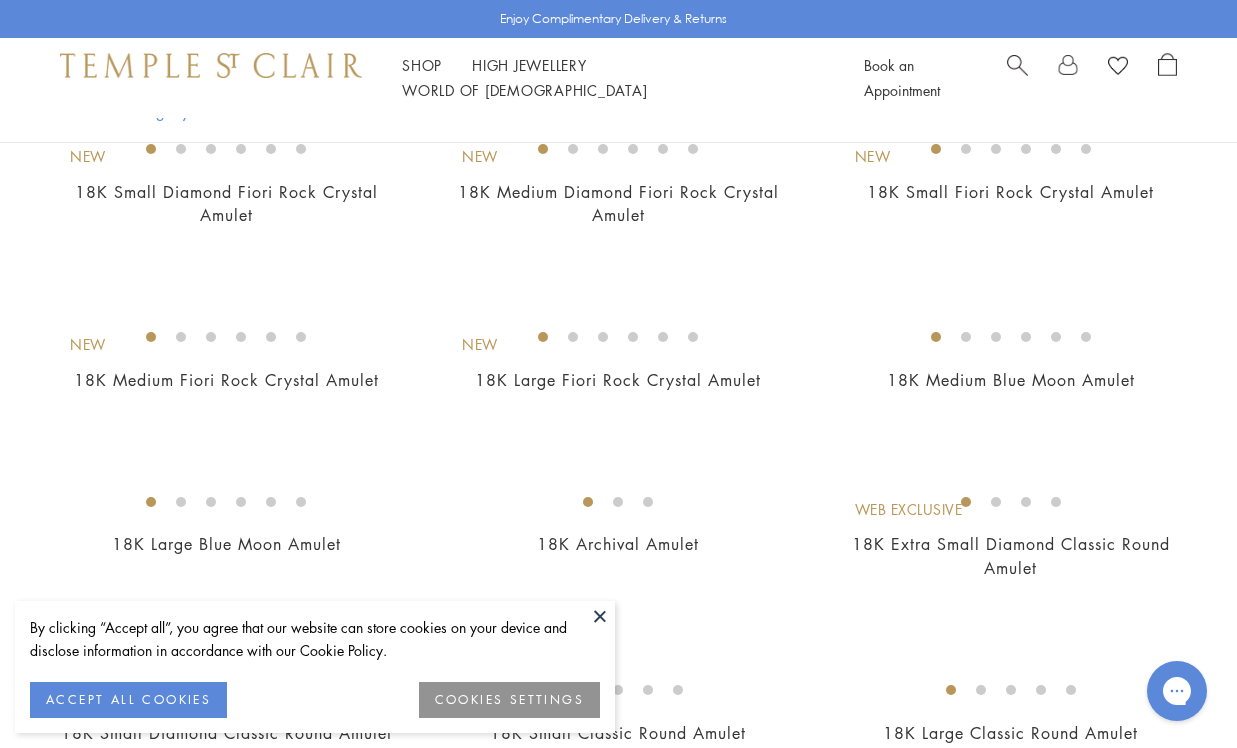 click at bounding box center (600, 616) 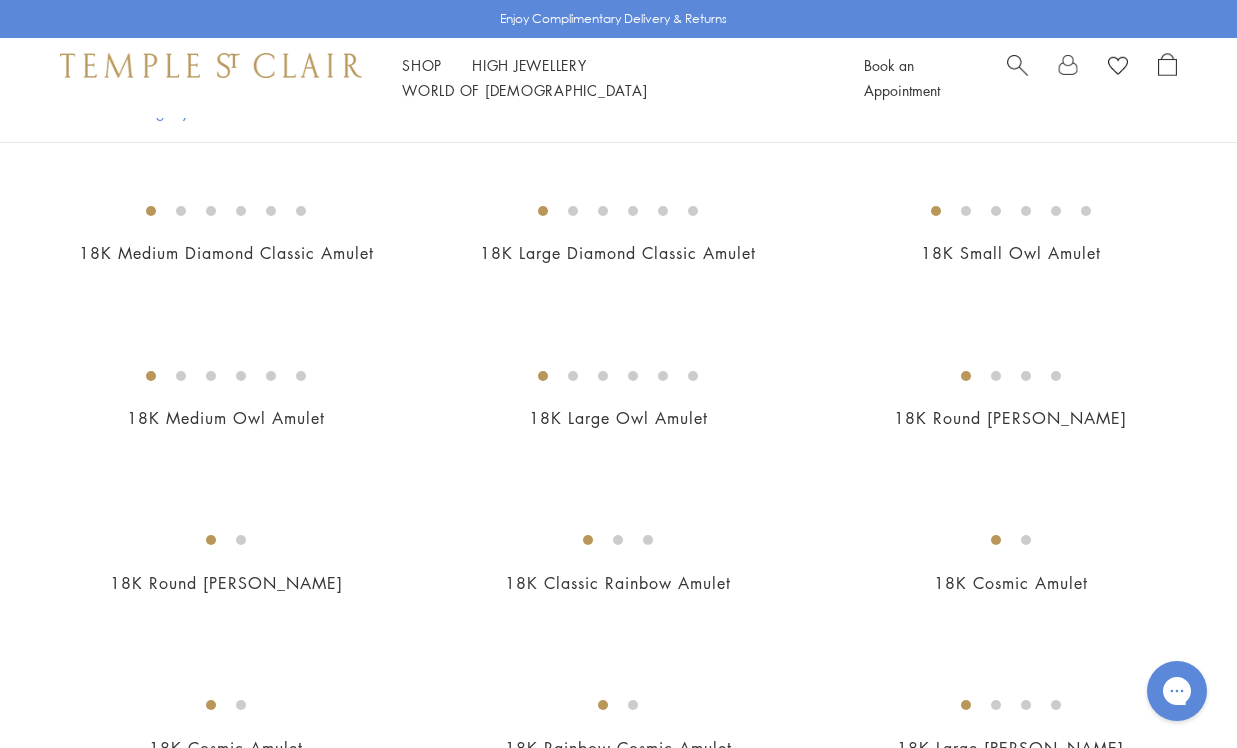 scroll, scrollTop: 1216, scrollLeft: 0, axis: vertical 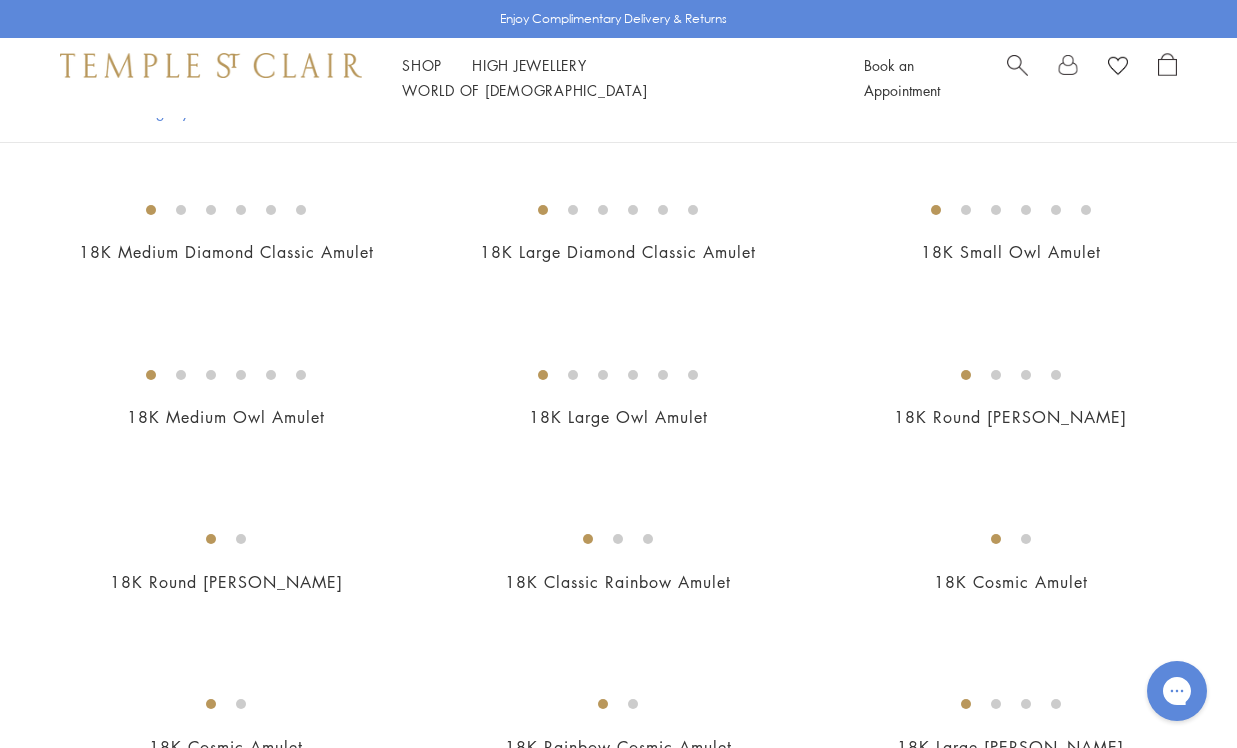 click at bounding box center [0, 0] 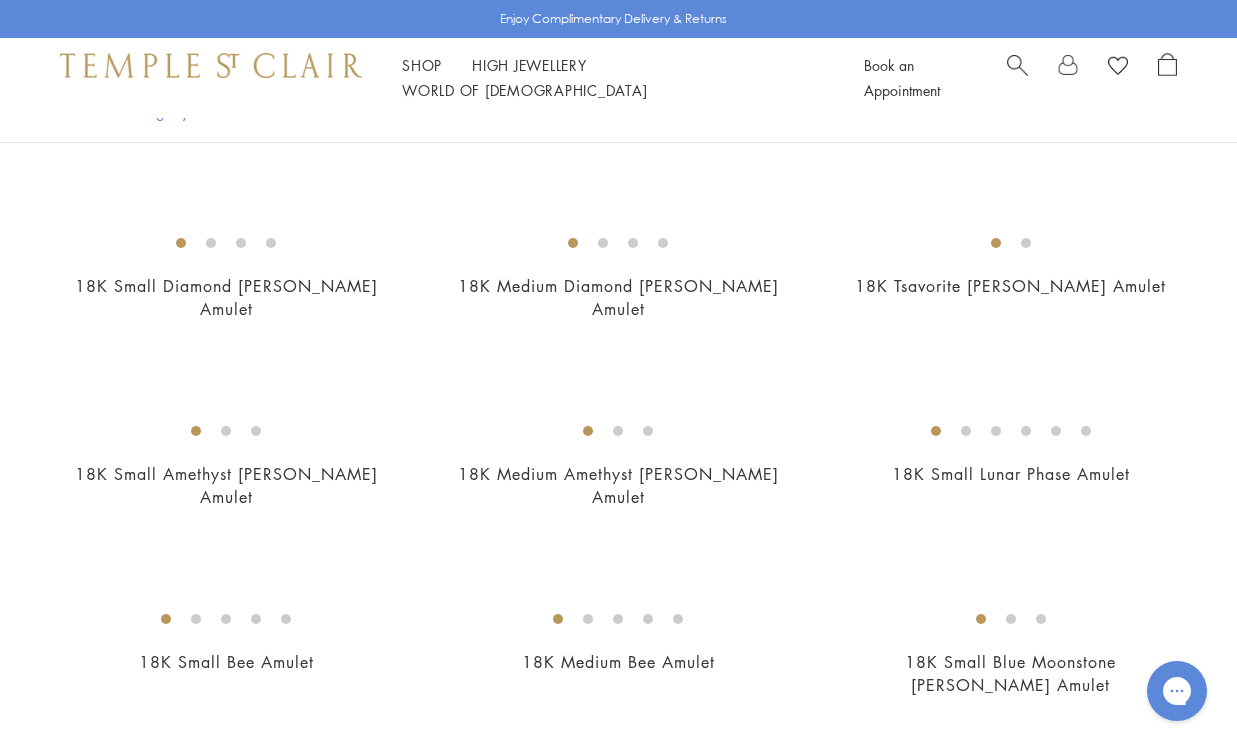 scroll, scrollTop: 2693, scrollLeft: 0, axis: vertical 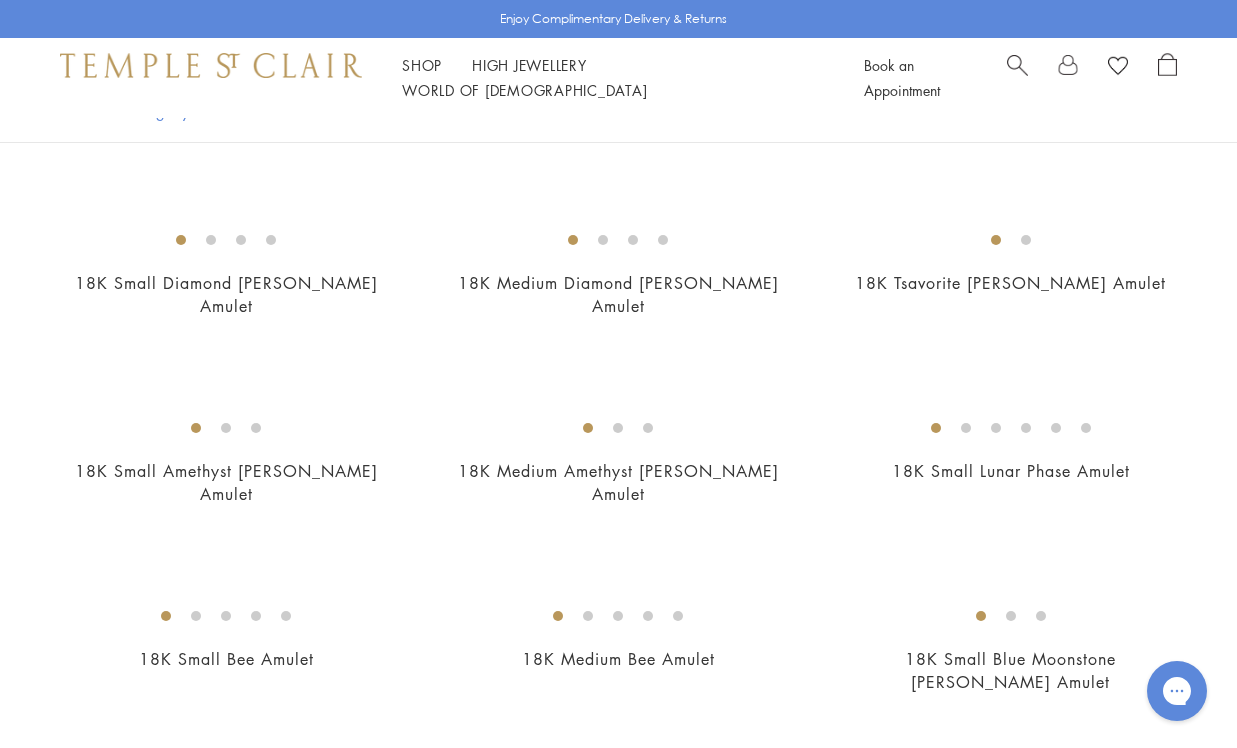 click at bounding box center [0, 0] 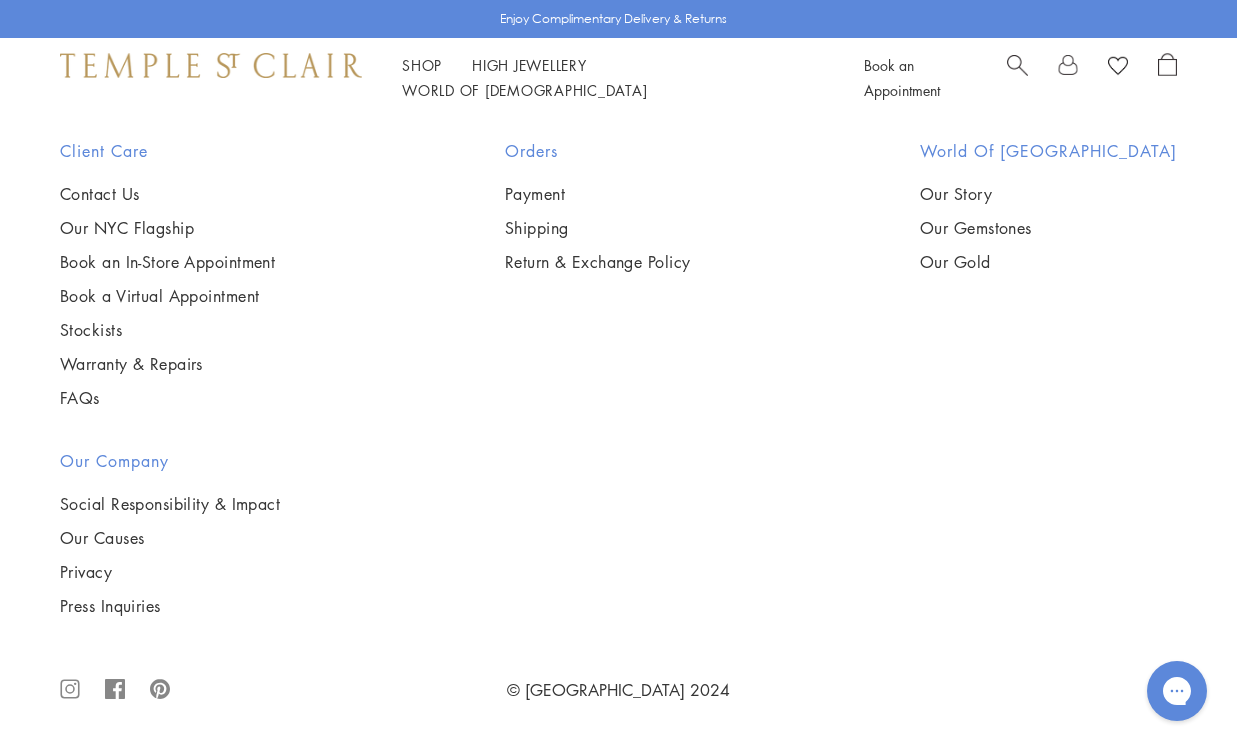 scroll, scrollTop: 10388, scrollLeft: 0, axis: vertical 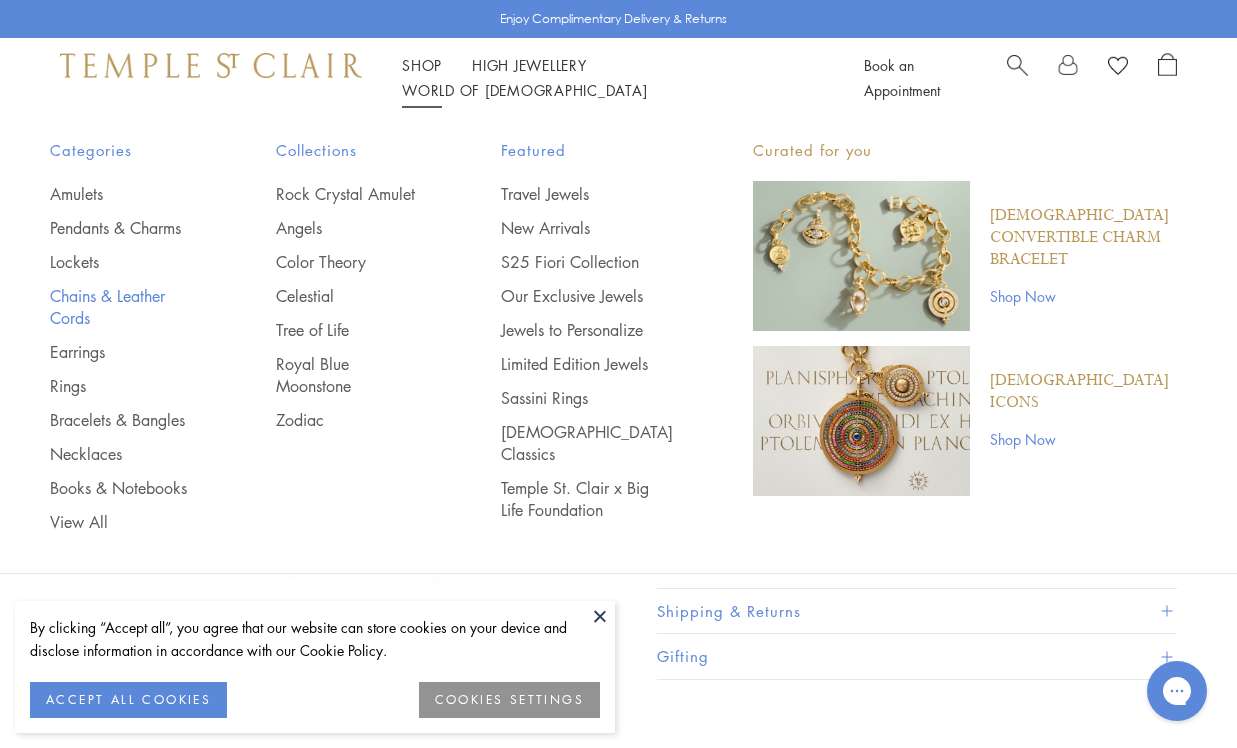 click on "Chains & Leather Cords" at bounding box center [123, 307] 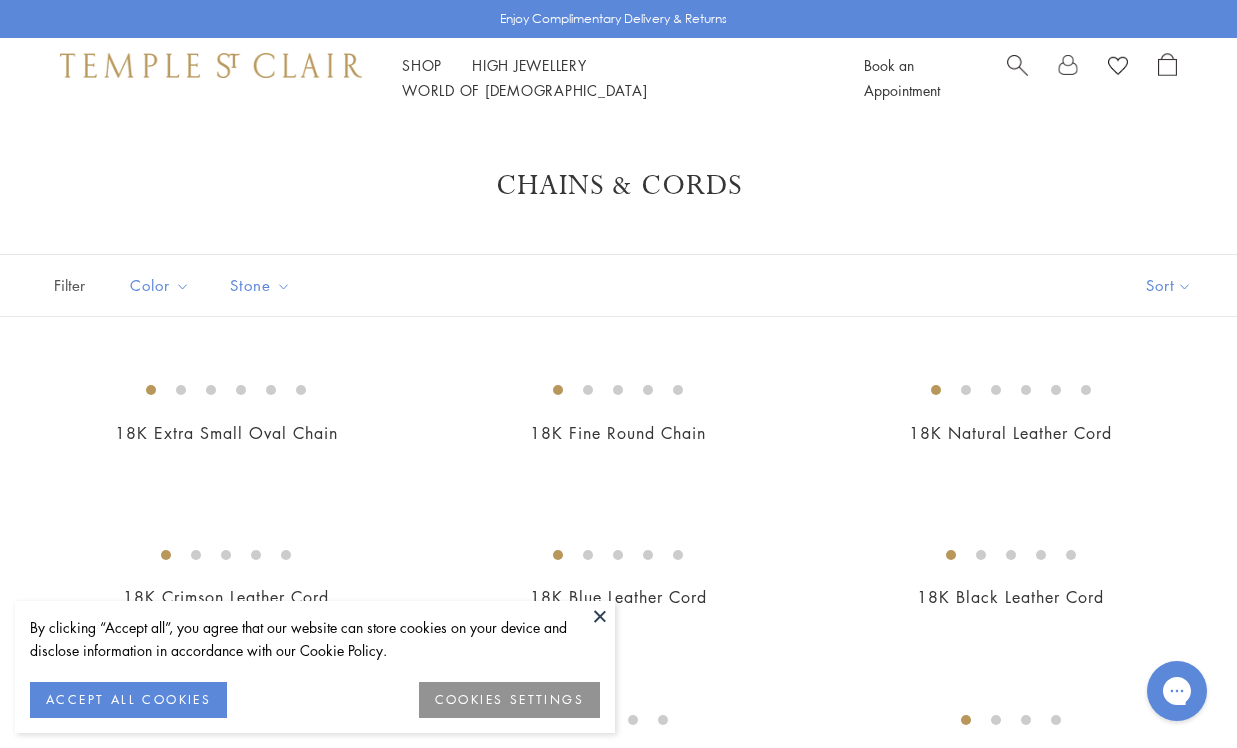 scroll, scrollTop: 0, scrollLeft: 0, axis: both 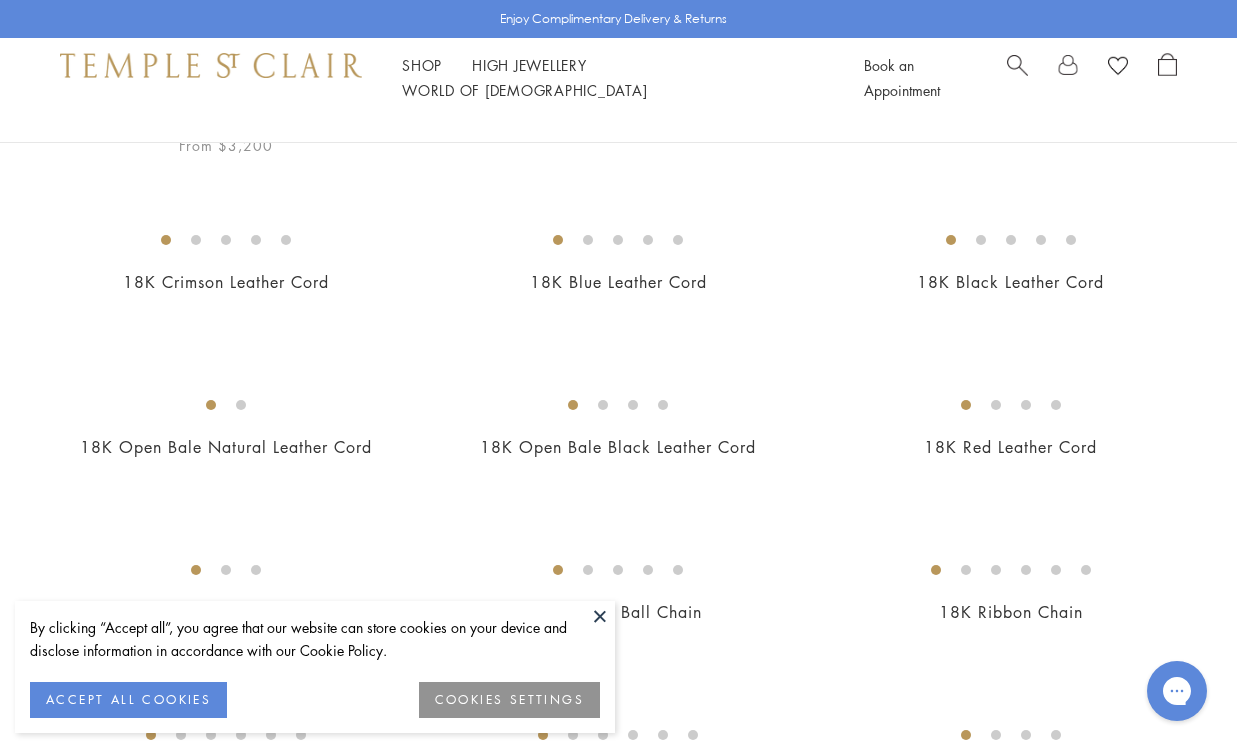 click at bounding box center [0, 0] 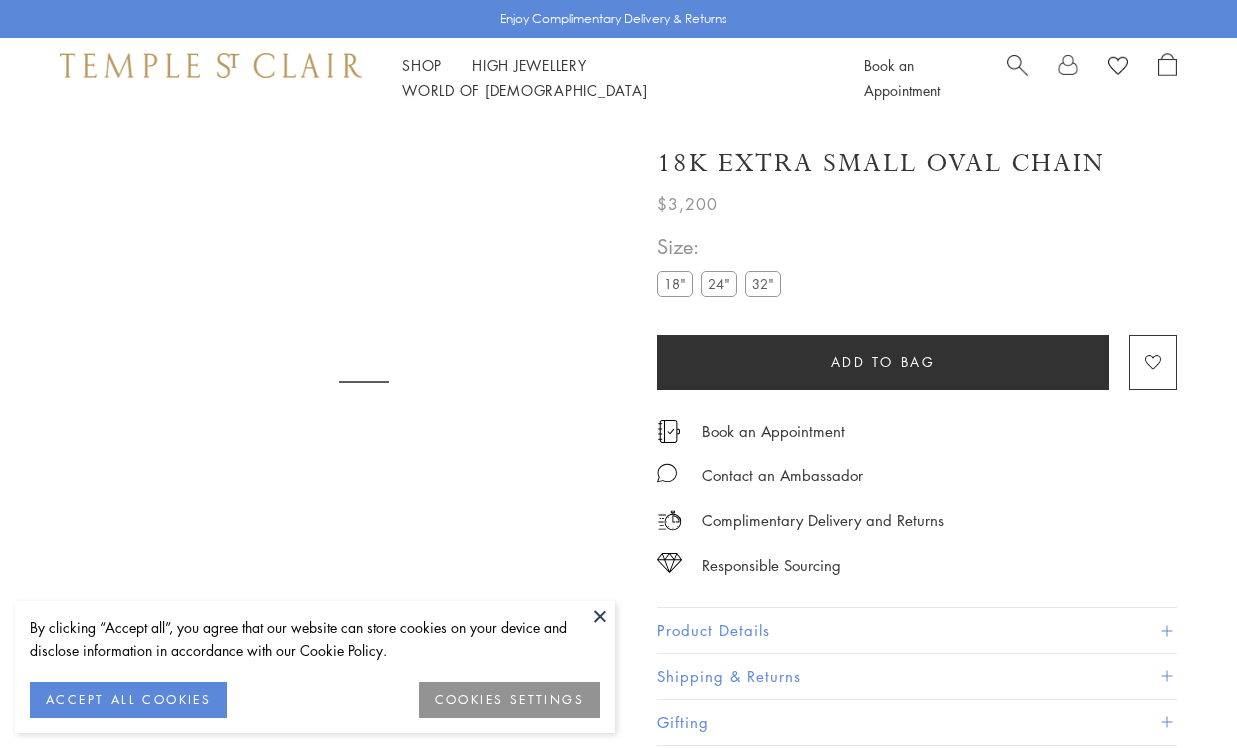 scroll, scrollTop: 0, scrollLeft: 0, axis: both 